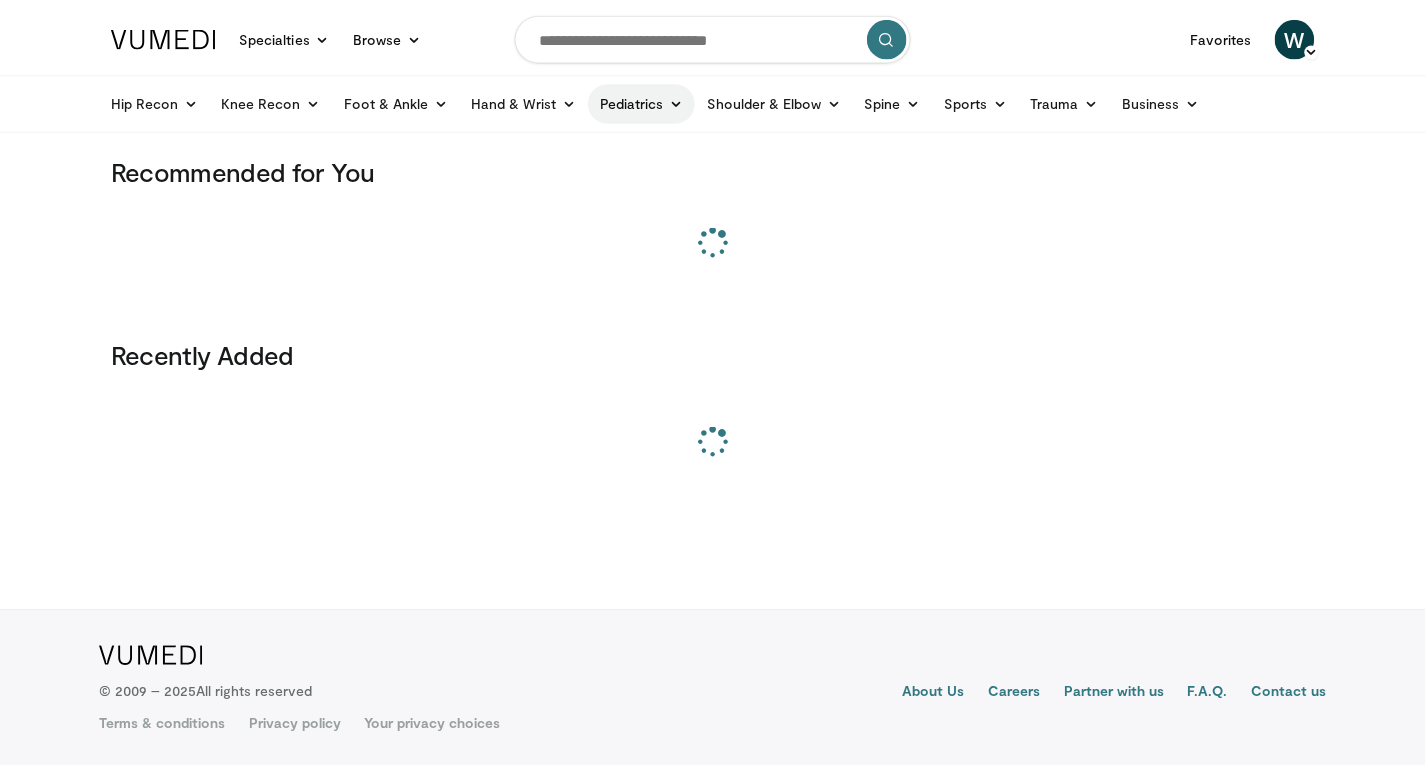 scroll, scrollTop: 0, scrollLeft: 0, axis: both 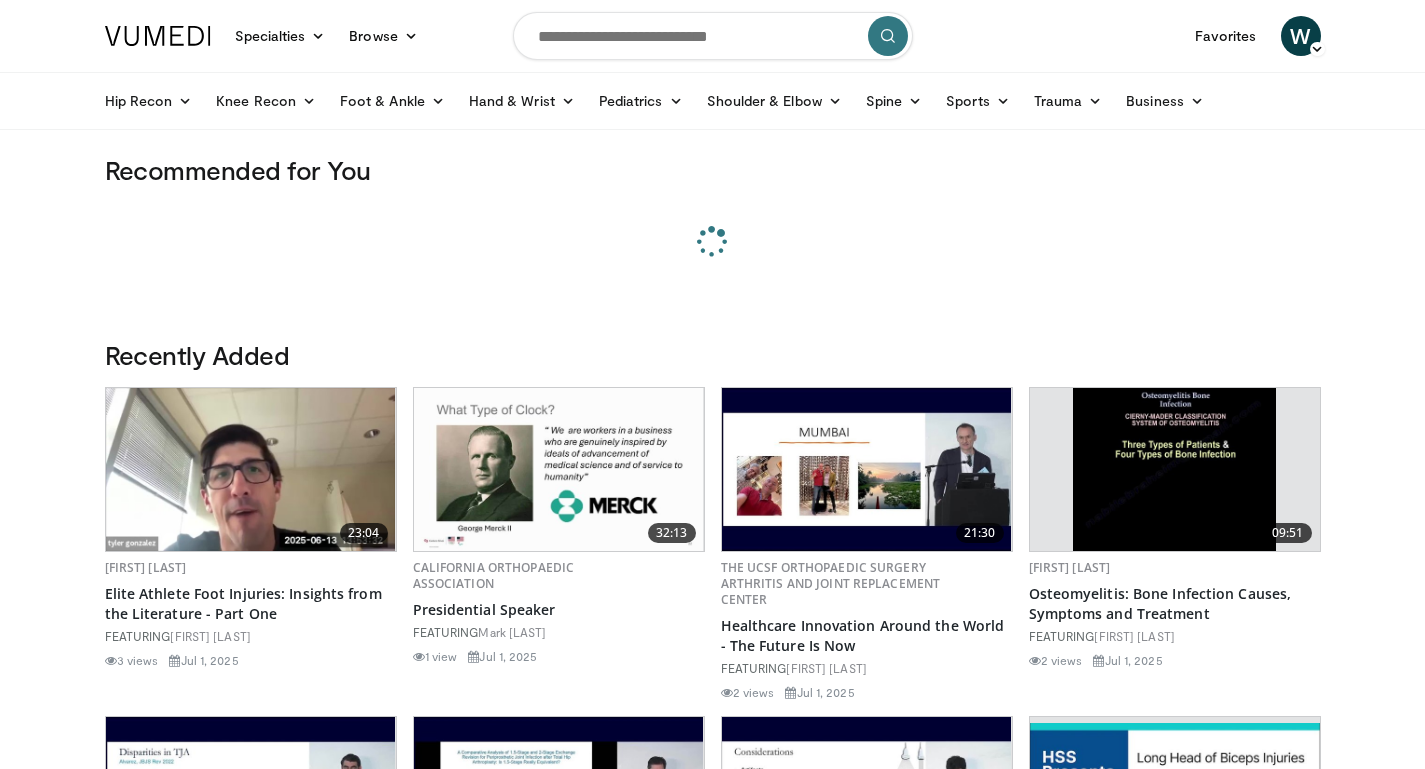 click at bounding box center [713, 36] 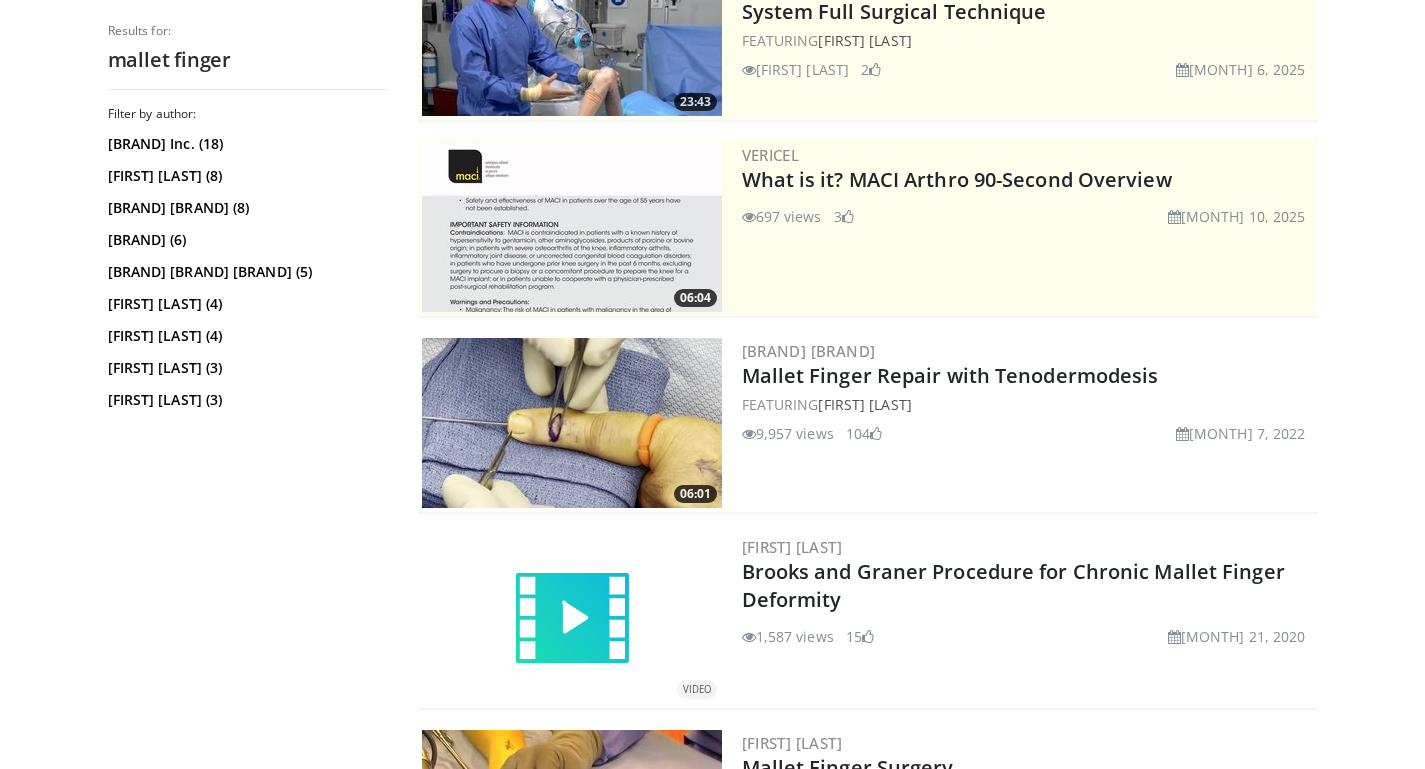 scroll, scrollTop: 317, scrollLeft: 0, axis: vertical 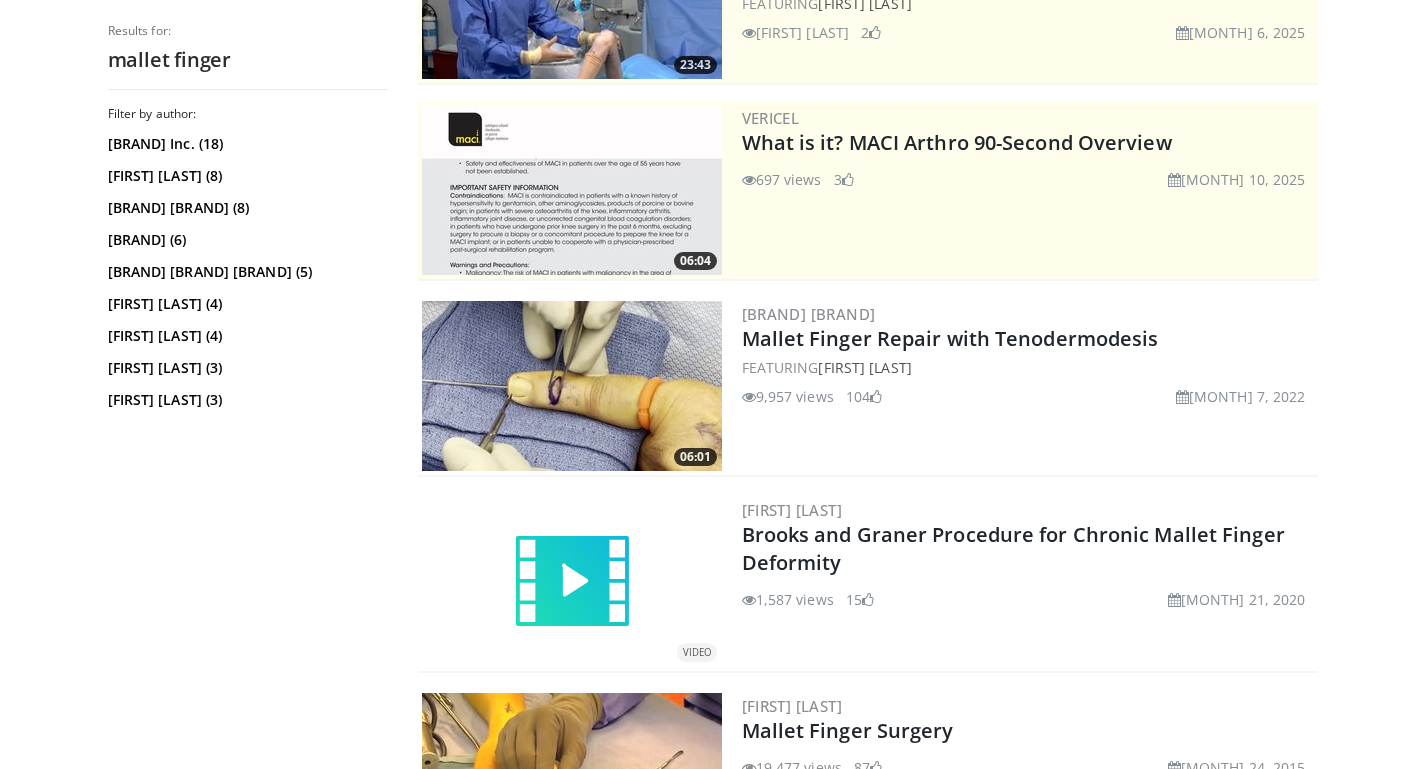 click at bounding box center (572, 386) 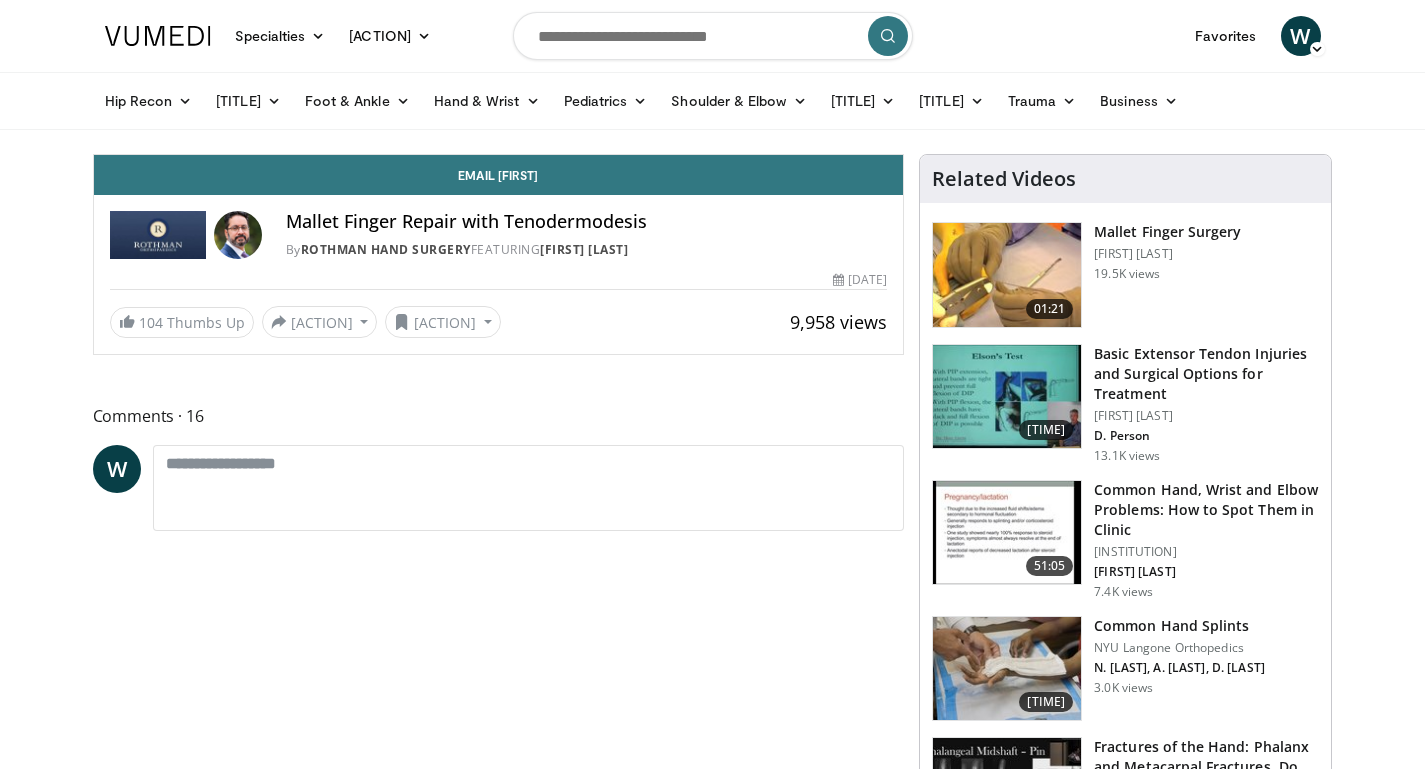 scroll, scrollTop: 0, scrollLeft: 0, axis: both 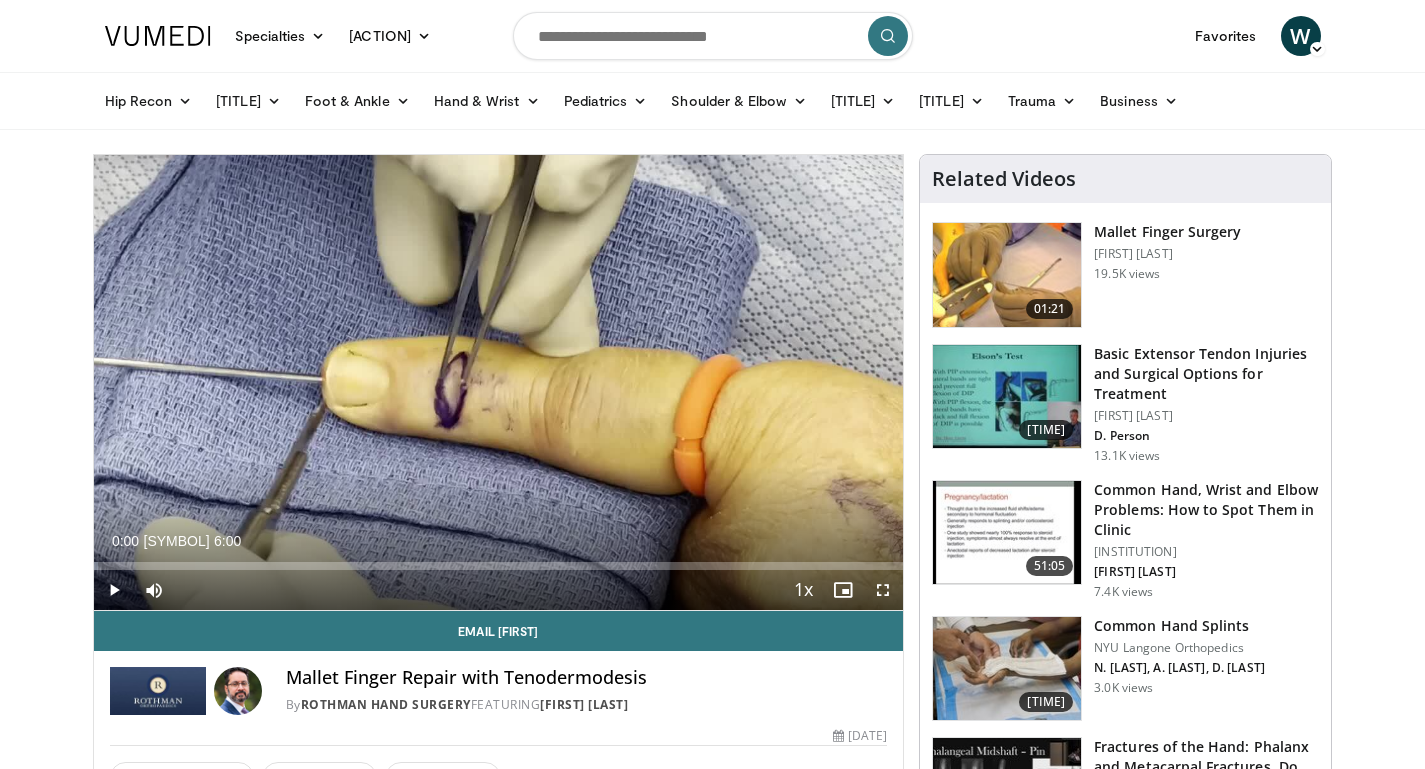 click at bounding box center [114, 590] 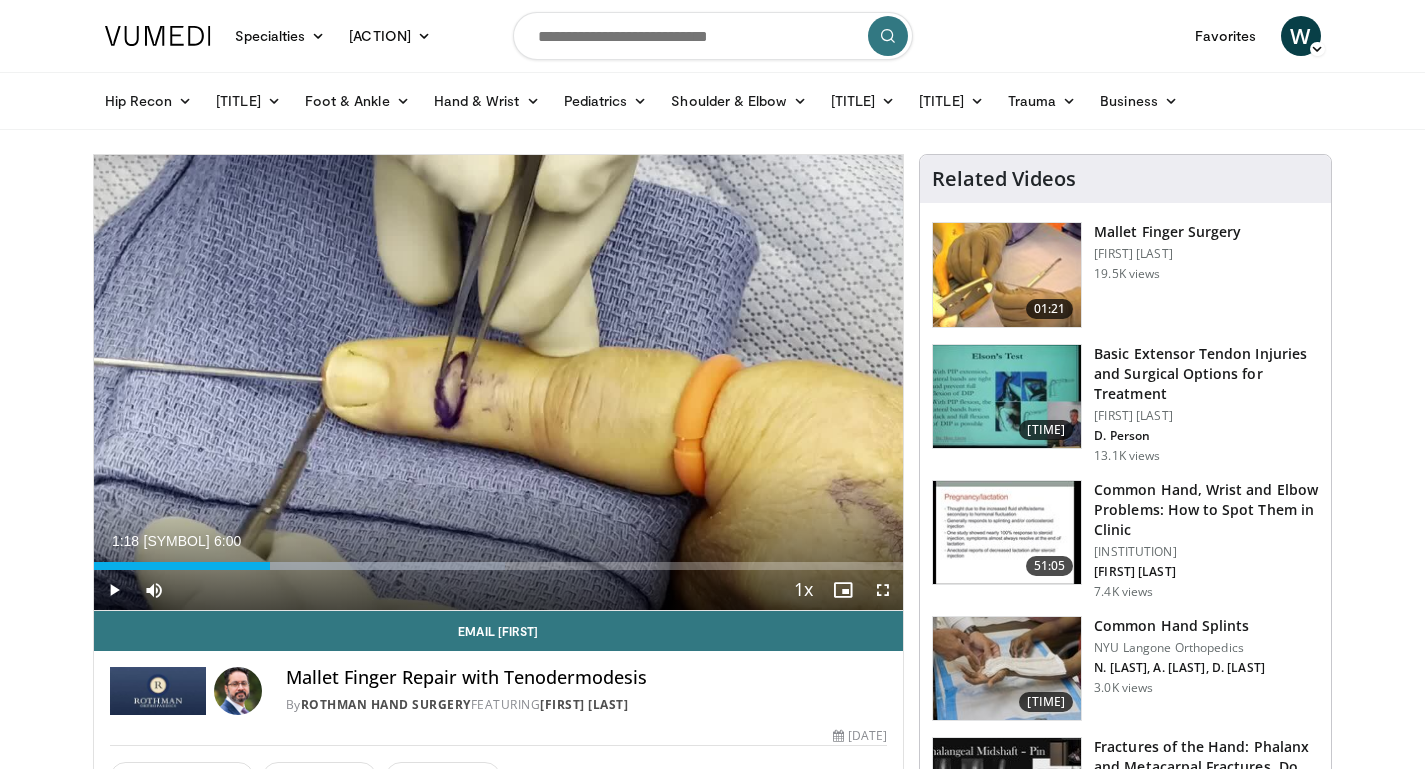 click at bounding box center [114, 590] 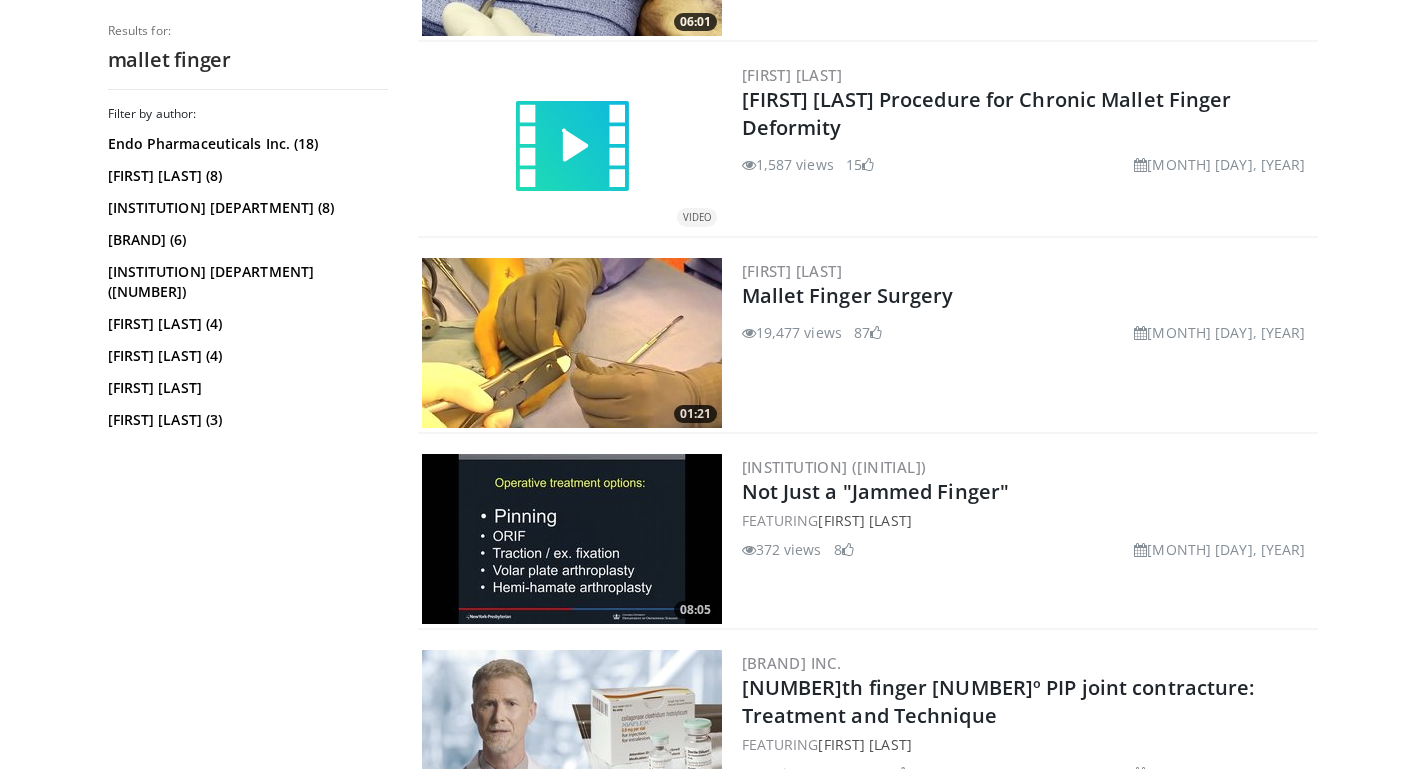 scroll, scrollTop: 754, scrollLeft: 0, axis: vertical 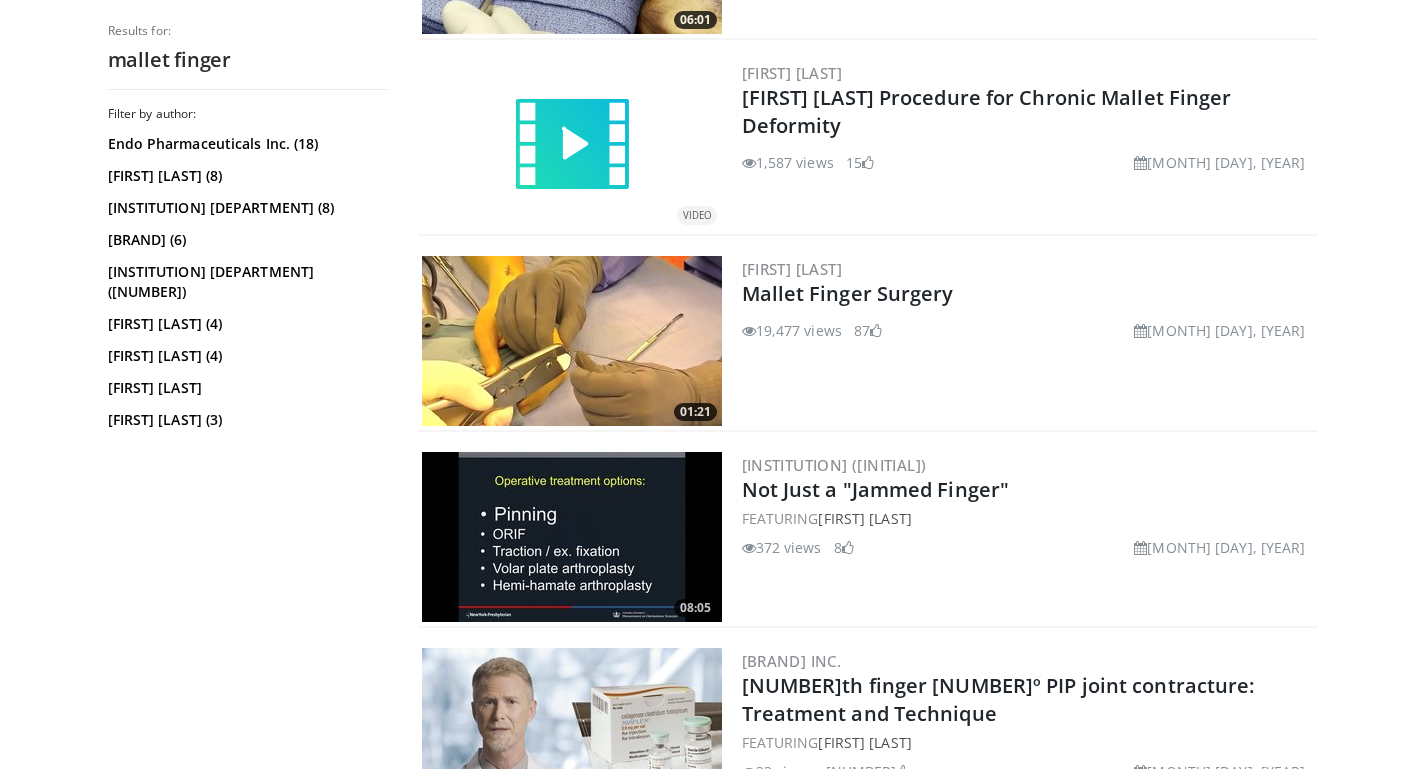 click at bounding box center [572, 341] 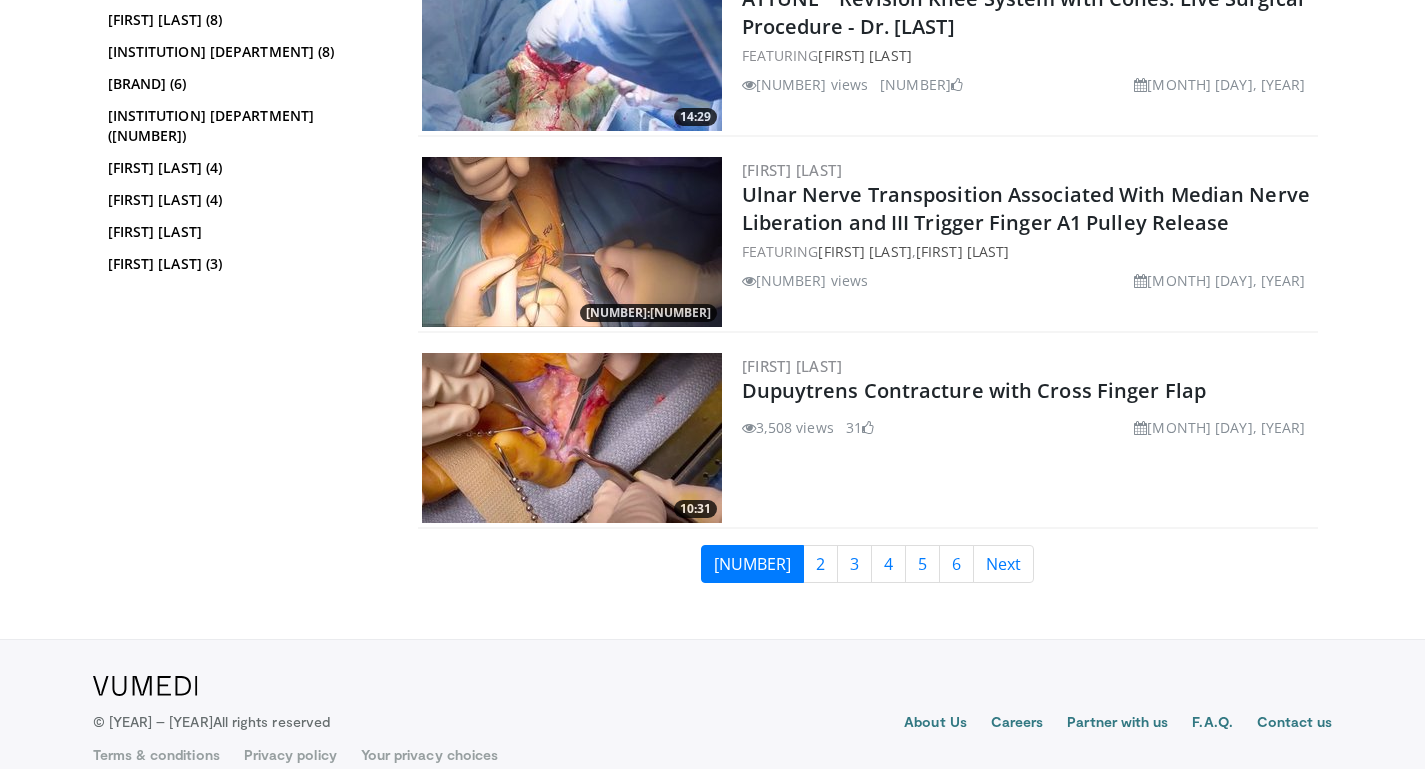 scroll, scrollTop: 4192, scrollLeft: 0, axis: vertical 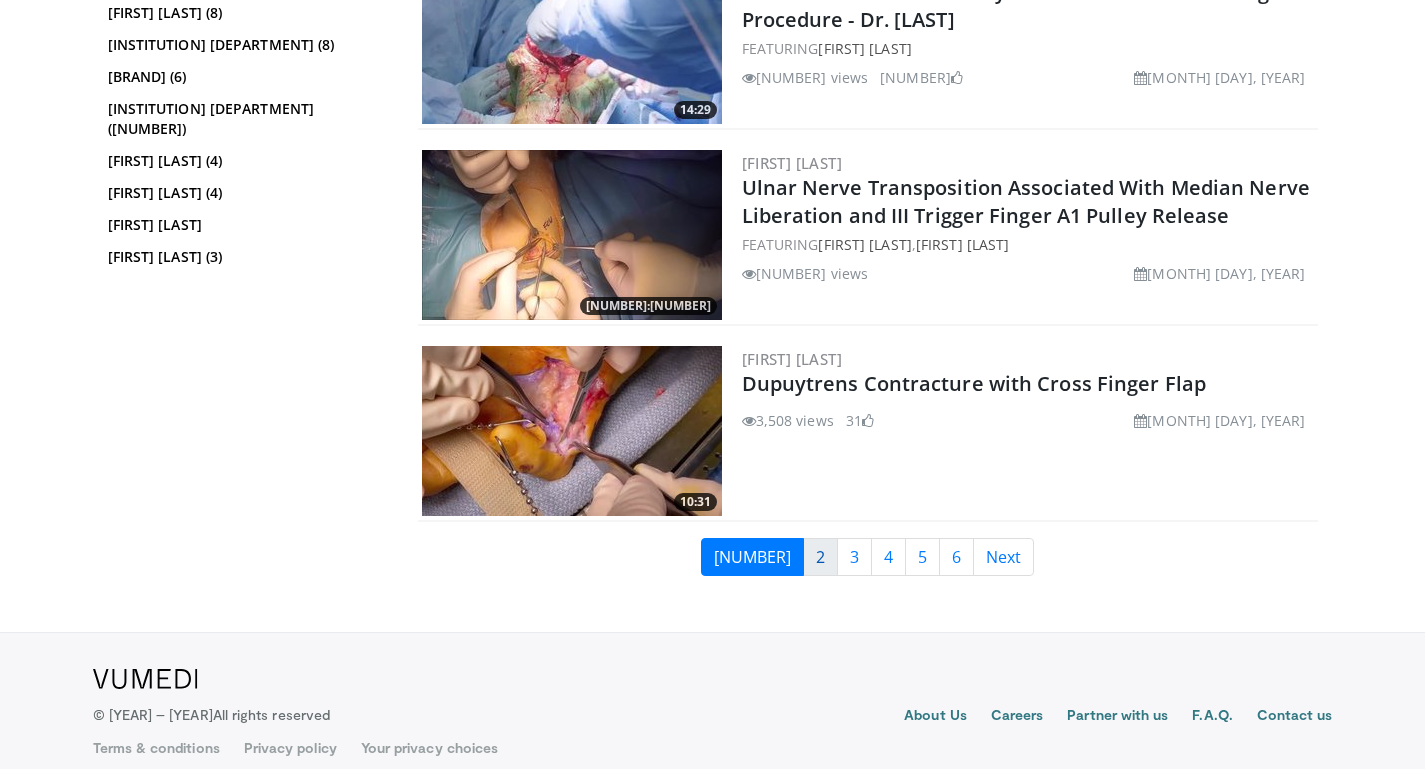 click on "2" at bounding box center [820, 557] 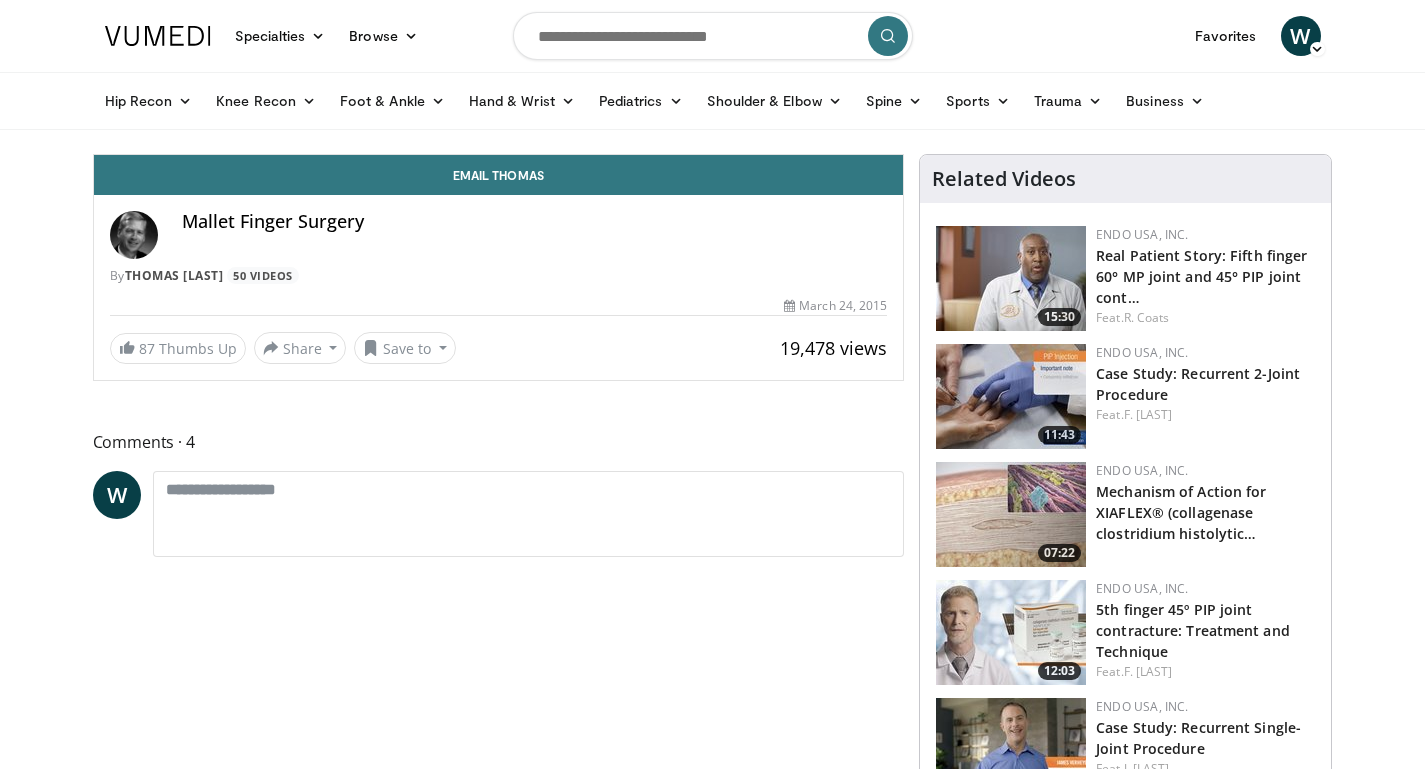 scroll, scrollTop: 0, scrollLeft: 0, axis: both 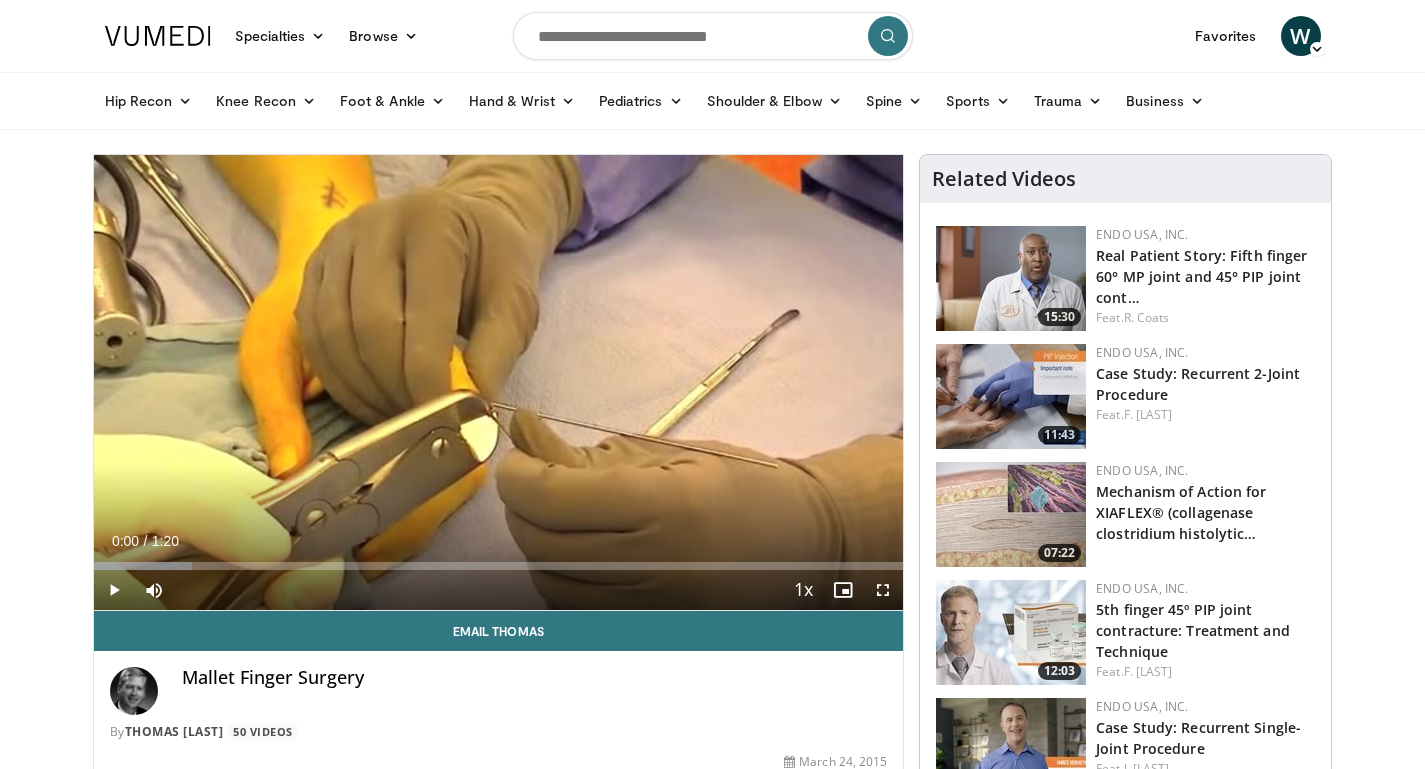 click at bounding box center [114, 590] 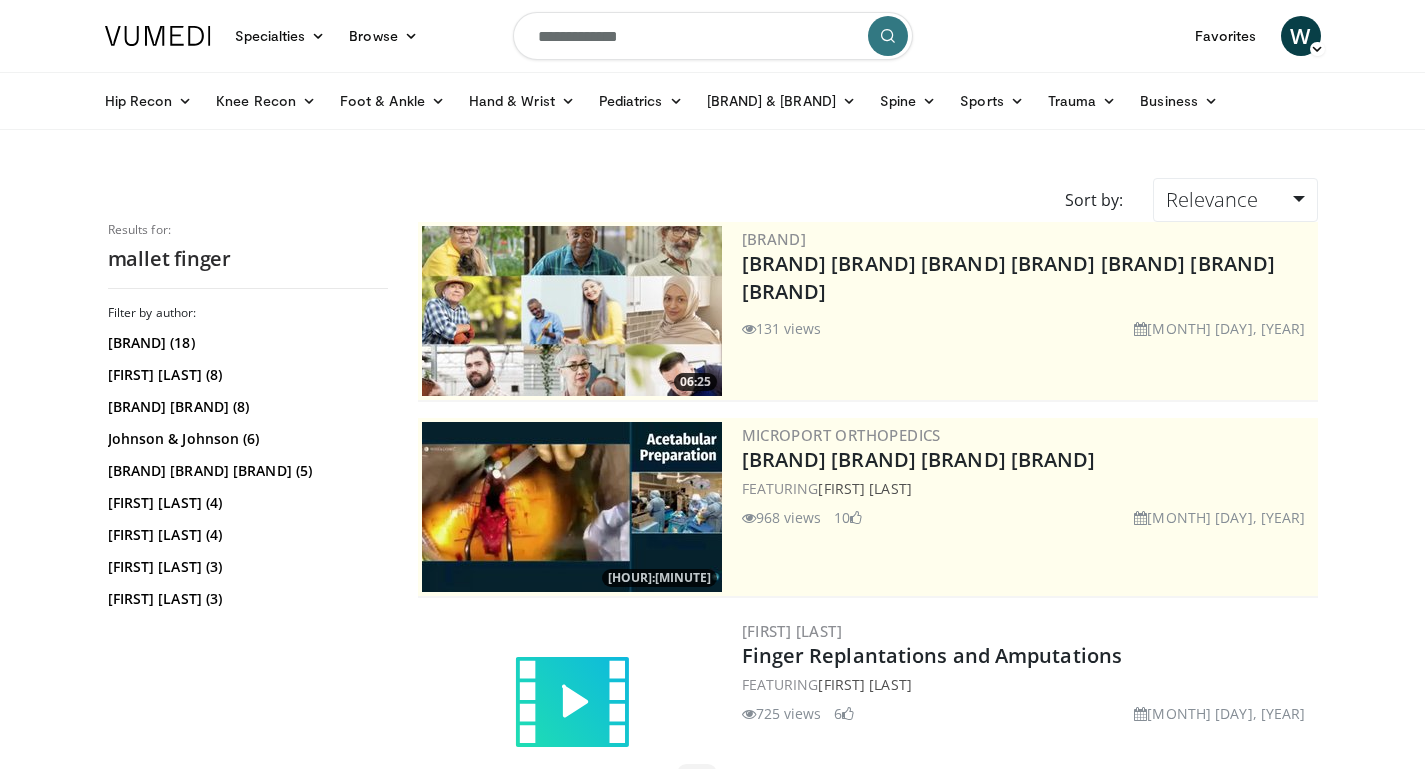 scroll, scrollTop: 0, scrollLeft: 0, axis: both 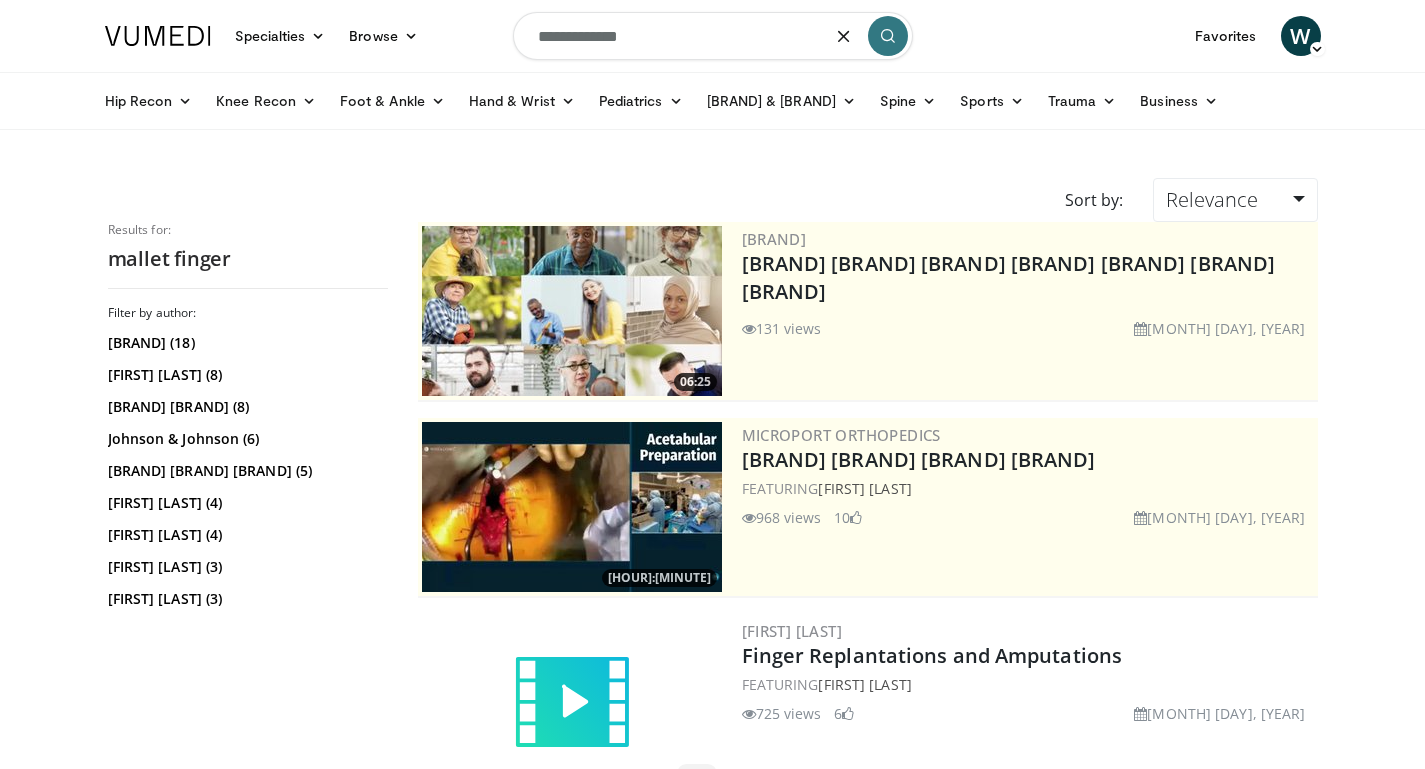 click on "**********" at bounding box center [713, 36] 